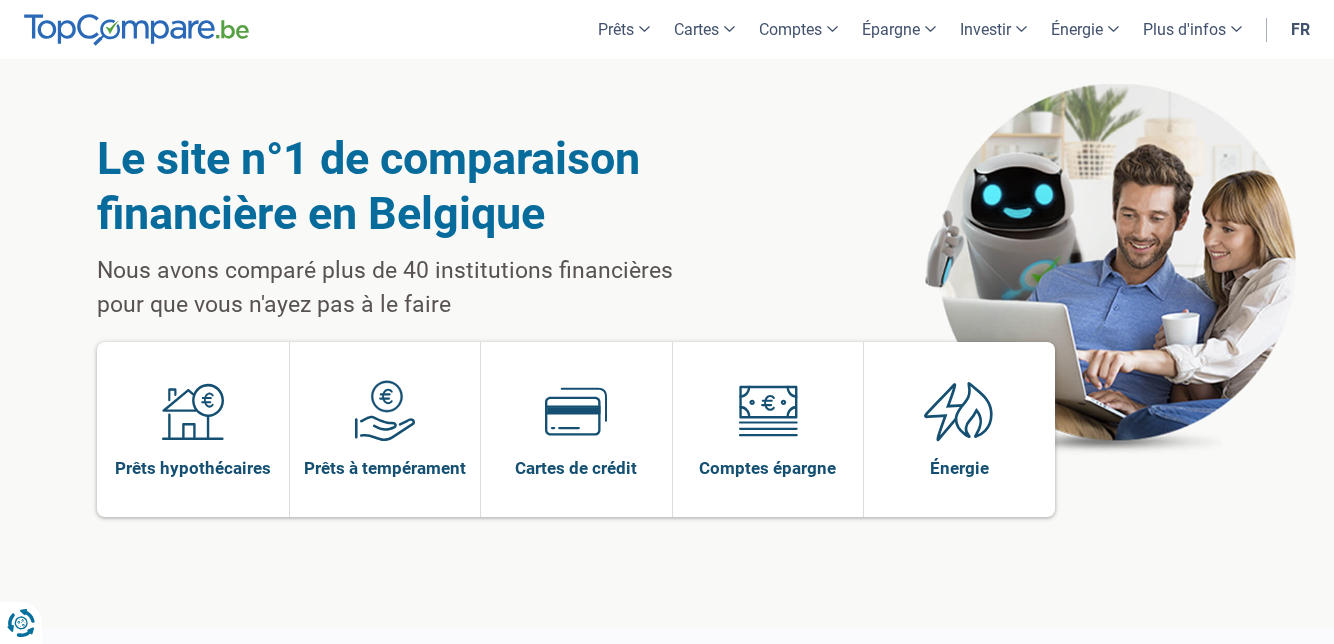 scroll, scrollTop: 0, scrollLeft: 0, axis: both 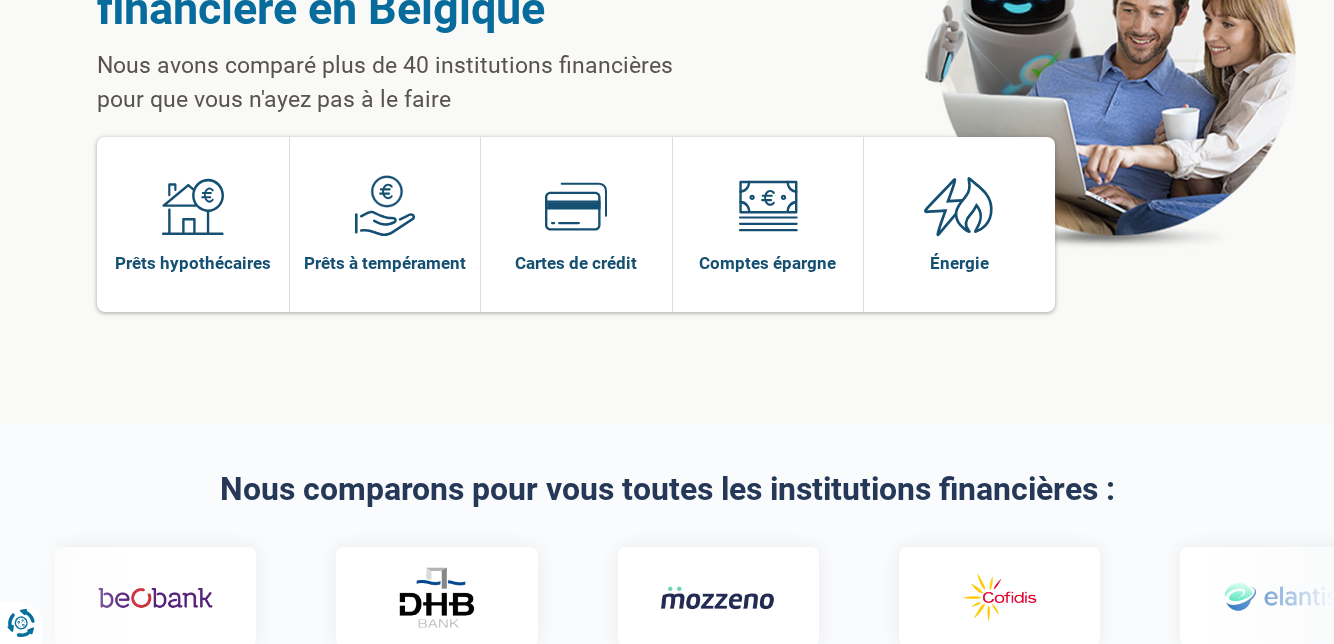 click at bounding box center (1278, 598) 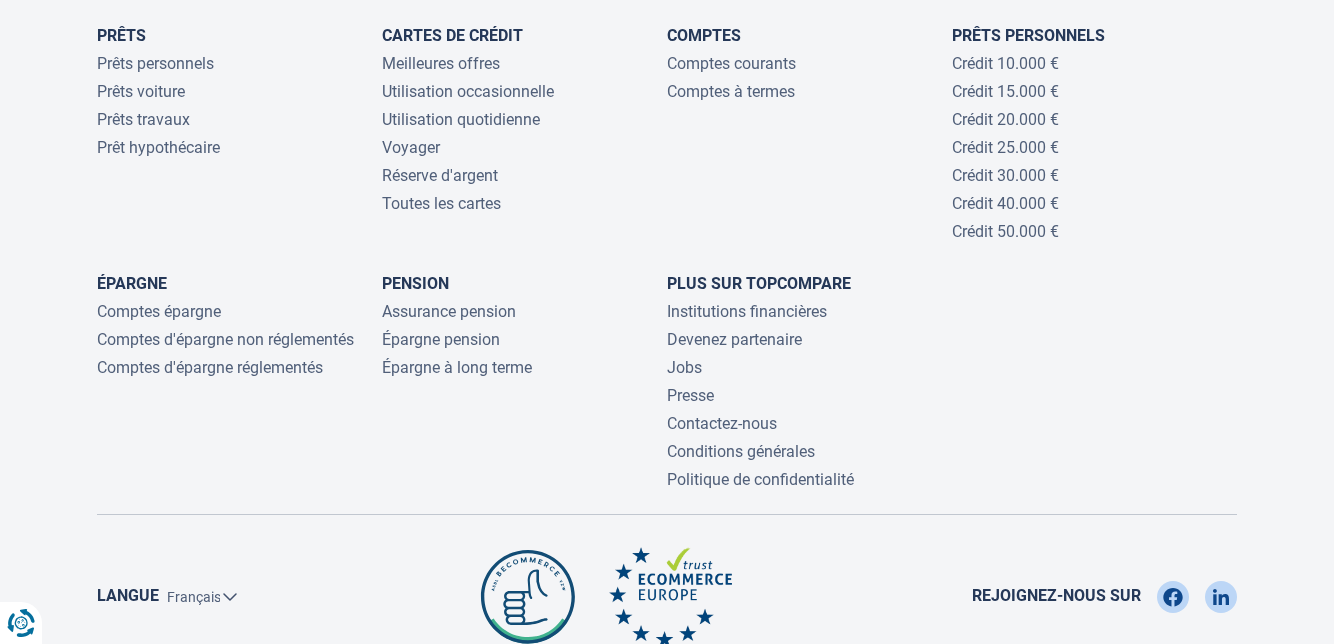 scroll, scrollTop: 4398, scrollLeft: 0, axis: vertical 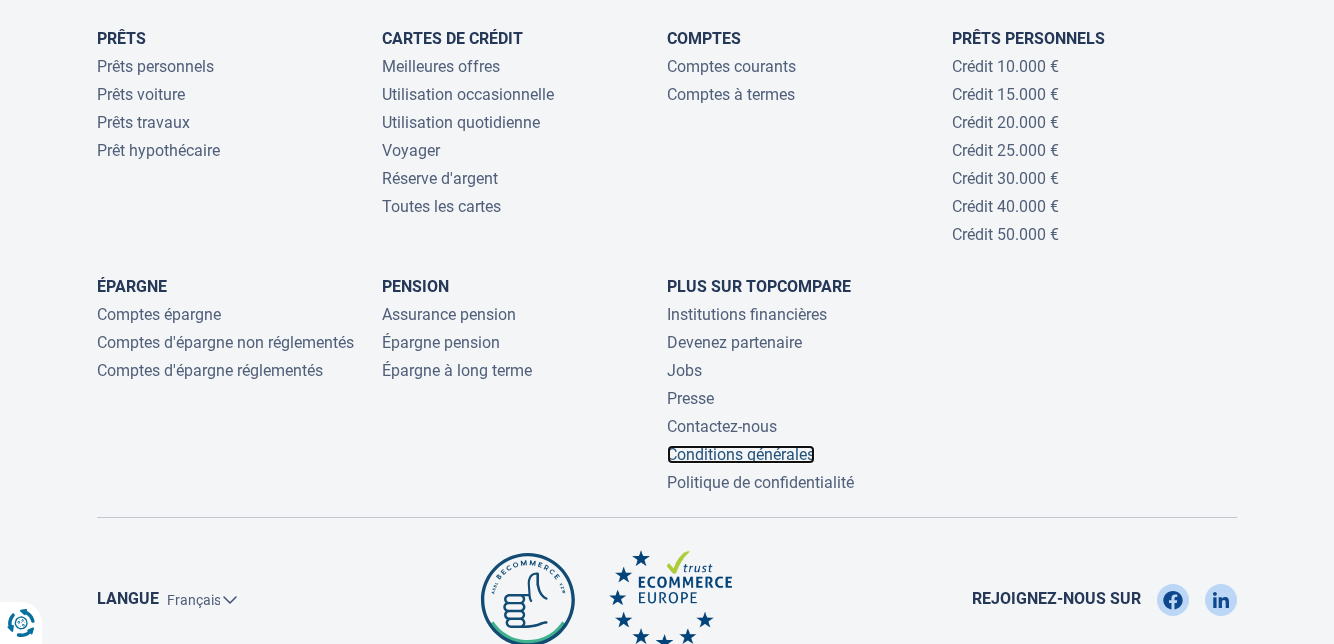 click on "Conditions générales" at bounding box center [741, 454] 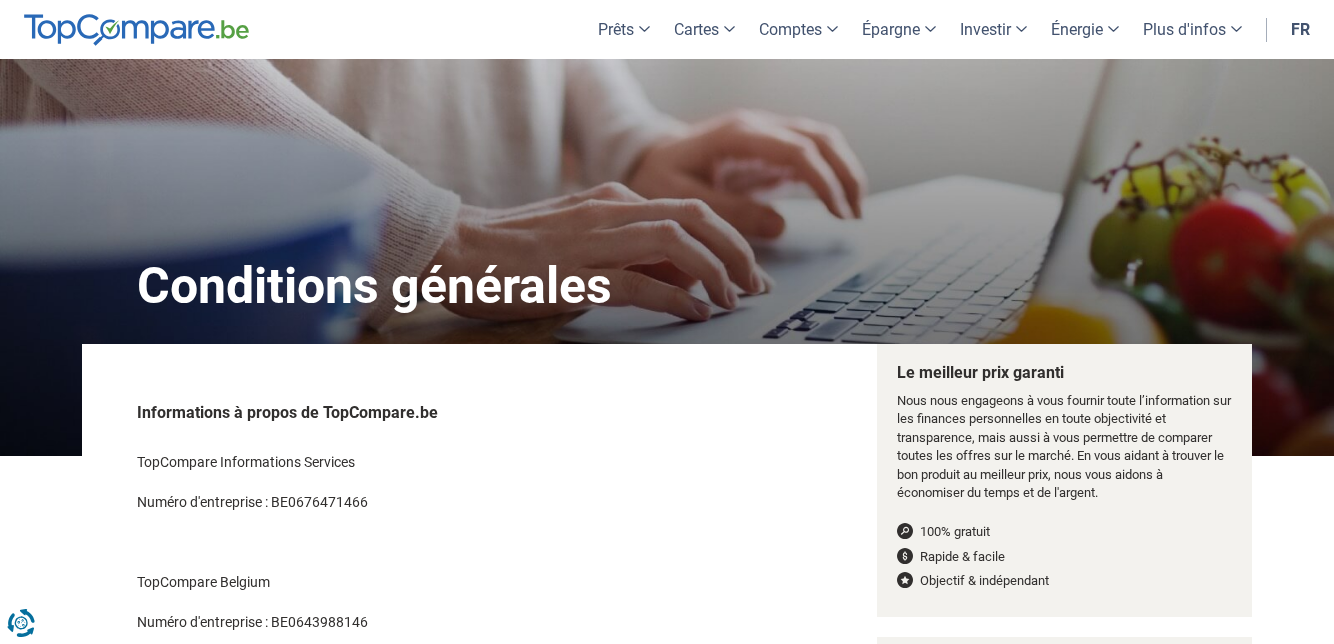 scroll, scrollTop: 91, scrollLeft: 0, axis: vertical 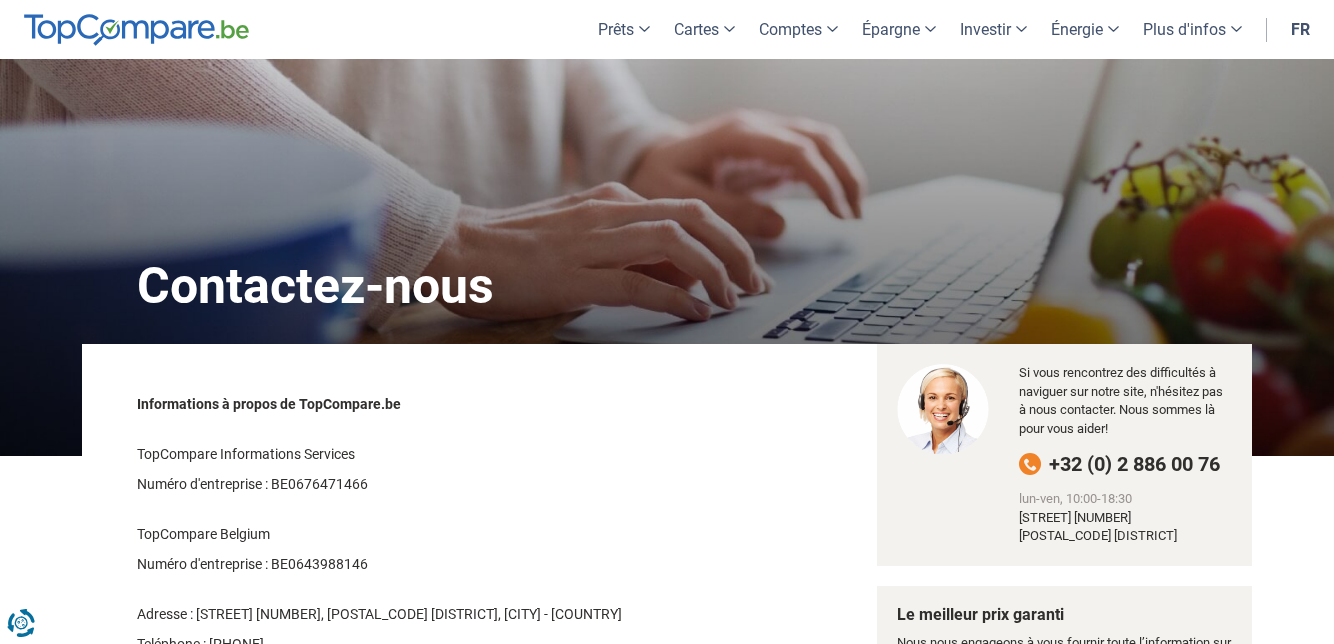 click on "À propos" at bounding box center (-8768, 162) 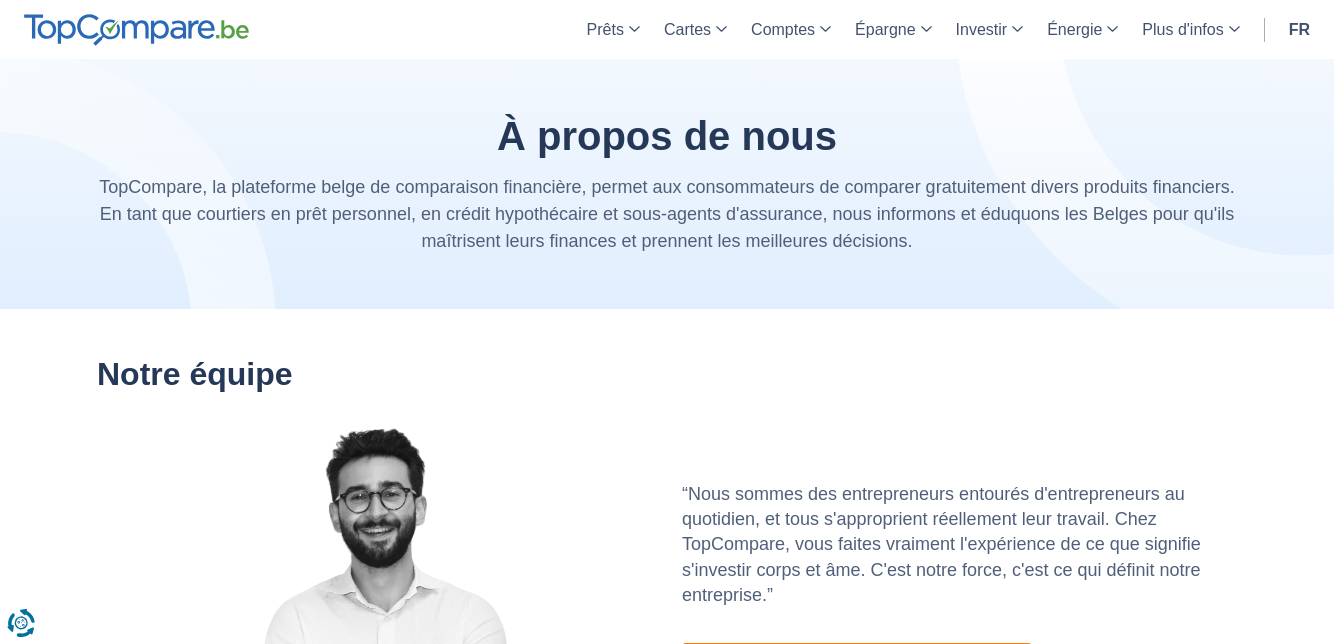 scroll, scrollTop: 0, scrollLeft: 0, axis: both 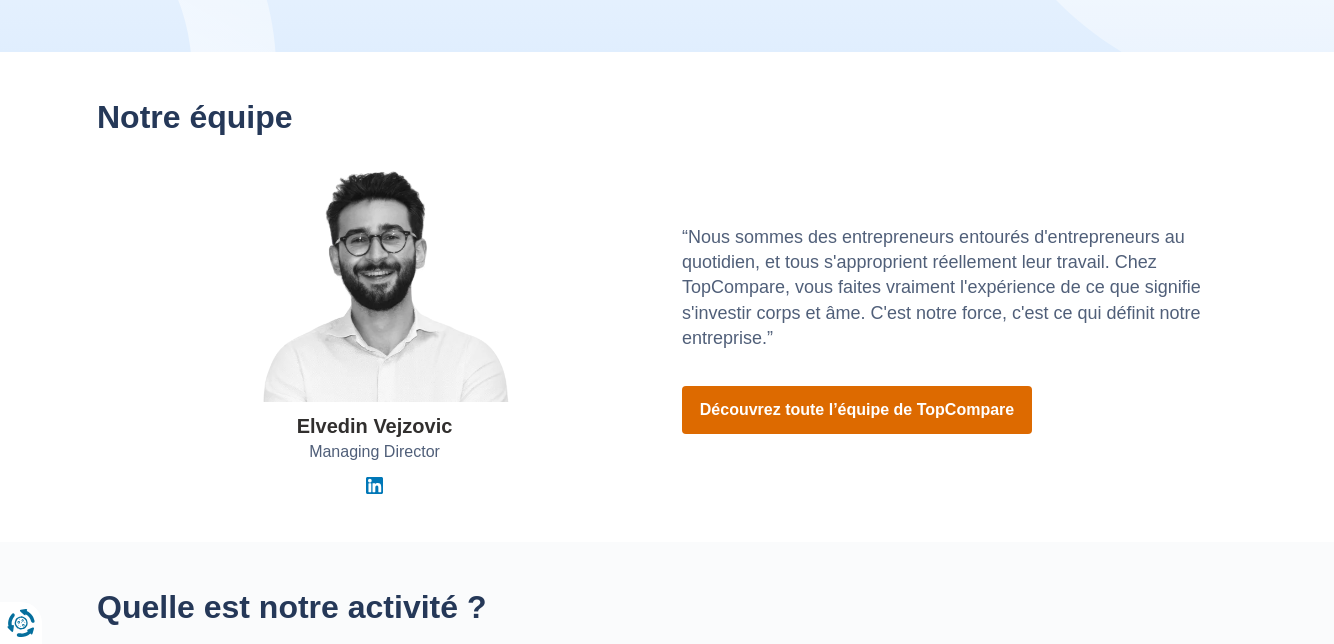 click on "Découvrez toute l’équipe de TopCompare" at bounding box center [857, 410] 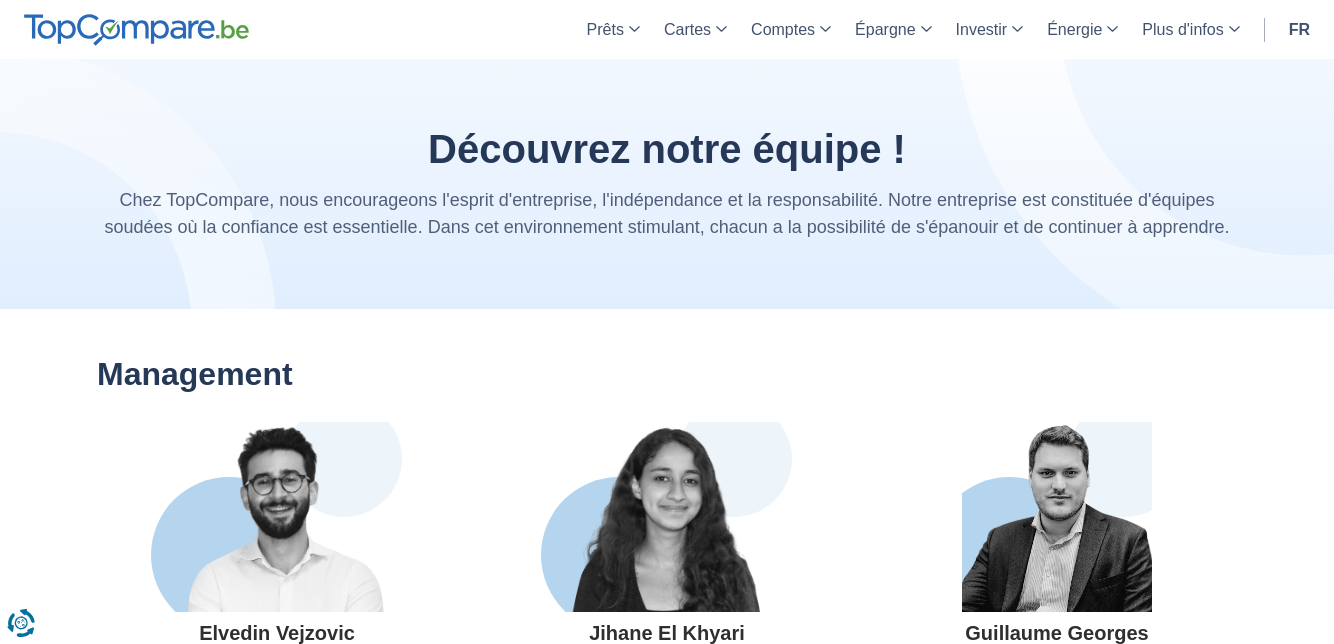 scroll, scrollTop: 0, scrollLeft: 0, axis: both 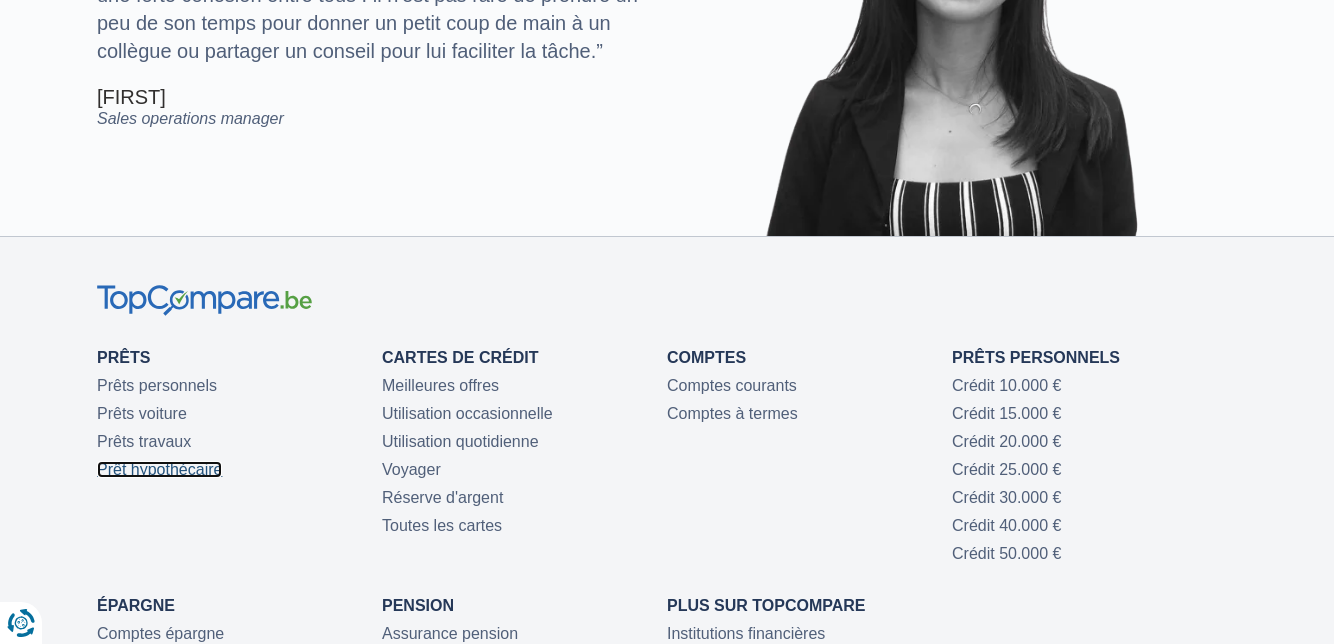 click on "Prêt hypothécaire" at bounding box center (159, 469) 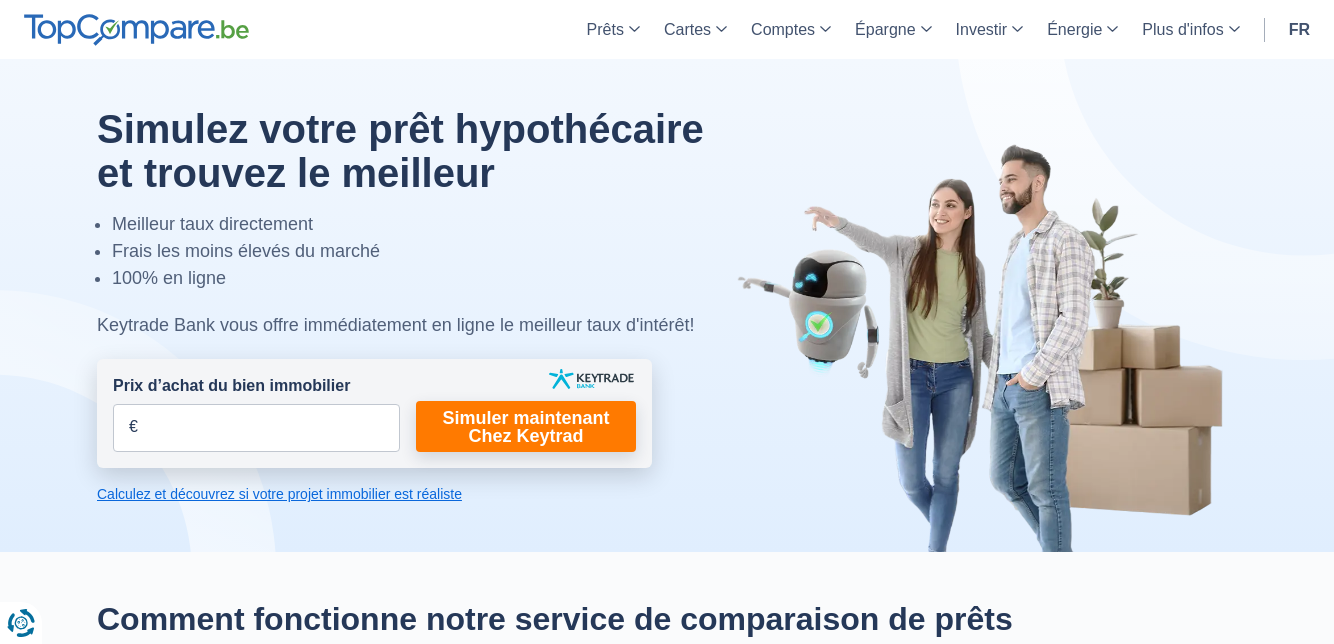 scroll, scrollTop: 0, scrollLeft: 0, axis: both 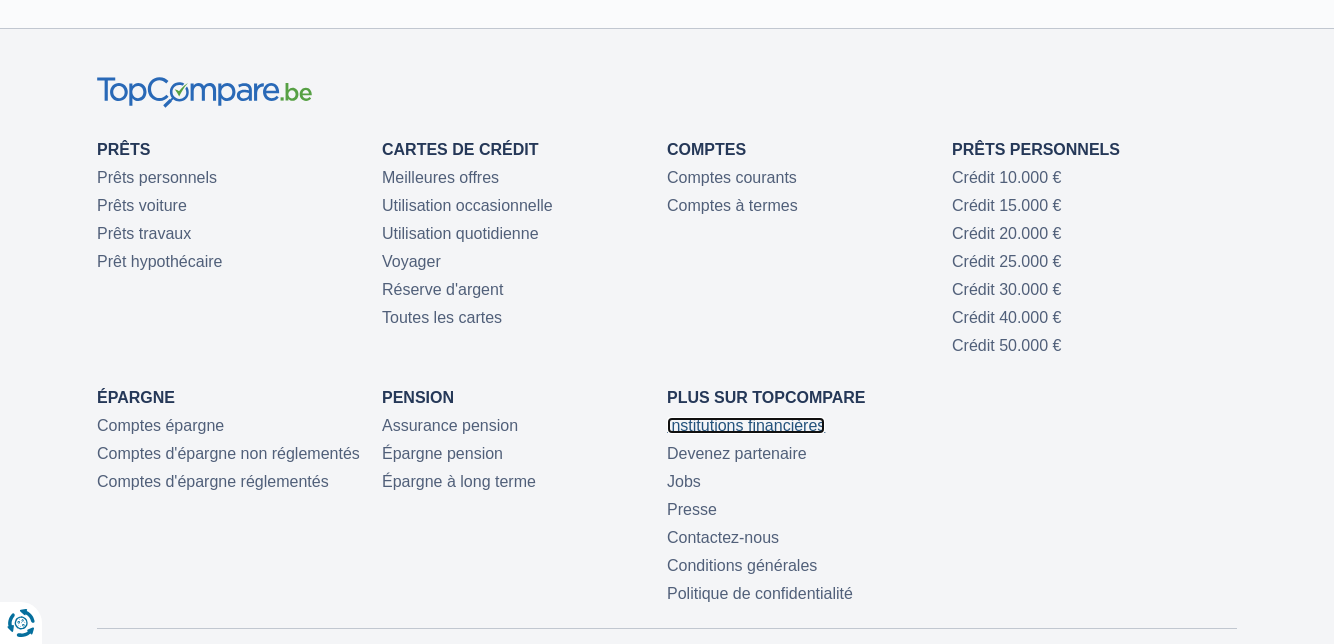click on "Institutions financières" at bounding box center [746, 425] 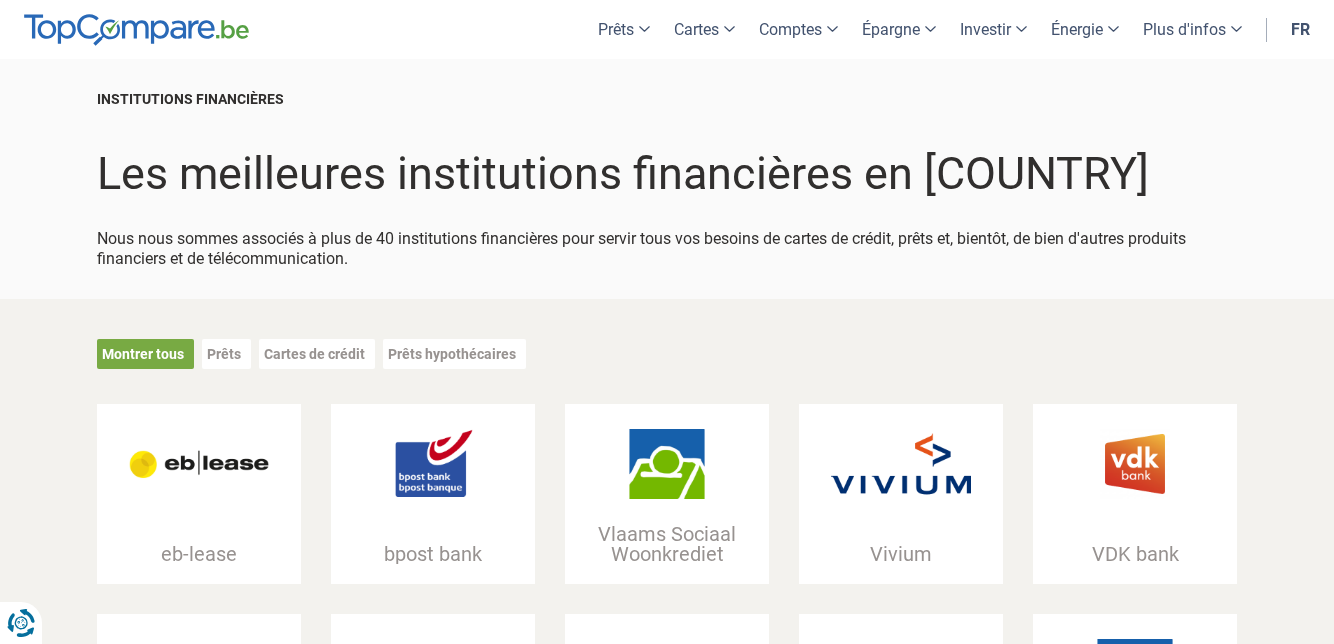 scroll, scrollTop: 0, scrollLeft: 0, axis: both 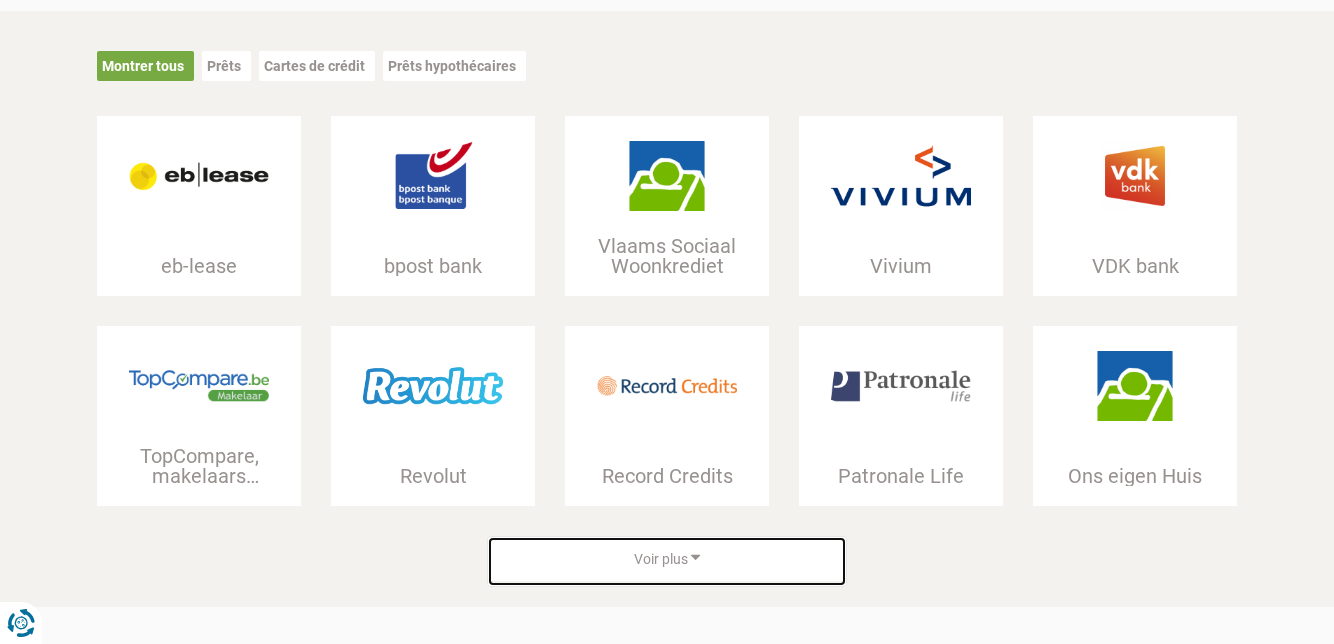 click on "Voir plus" at bounding box center [667, 559] 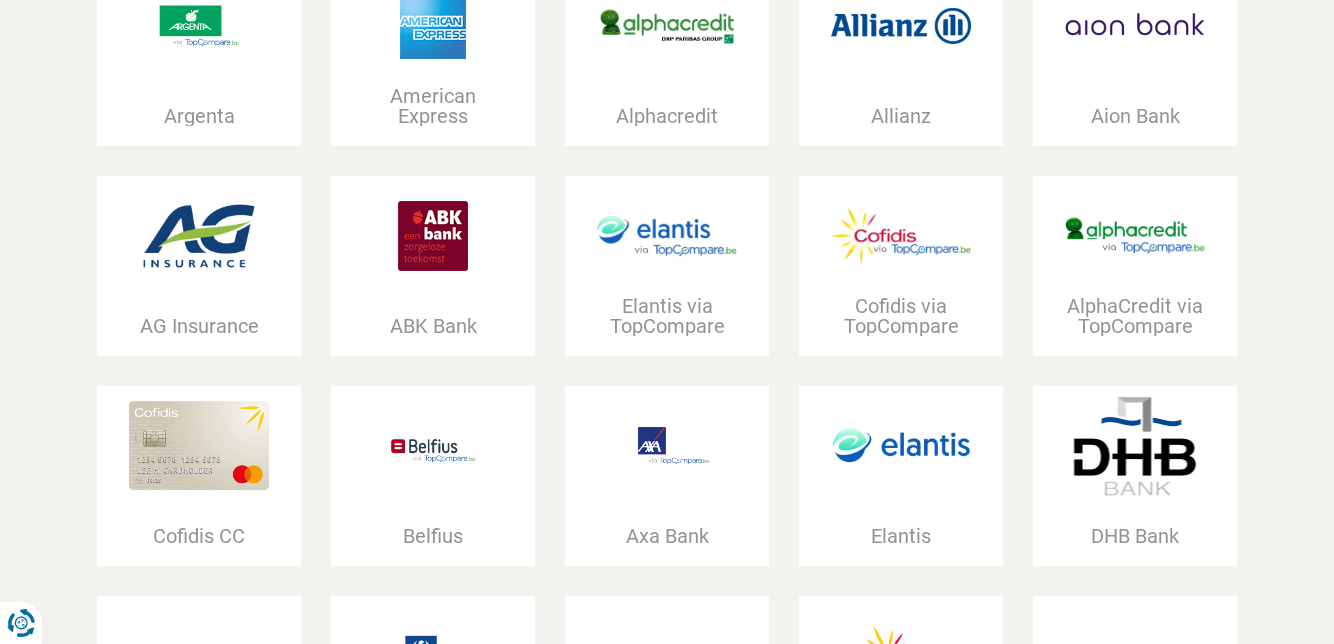 scroll, scrollTop: 1910, scrollLeft: 0, axis: vertical 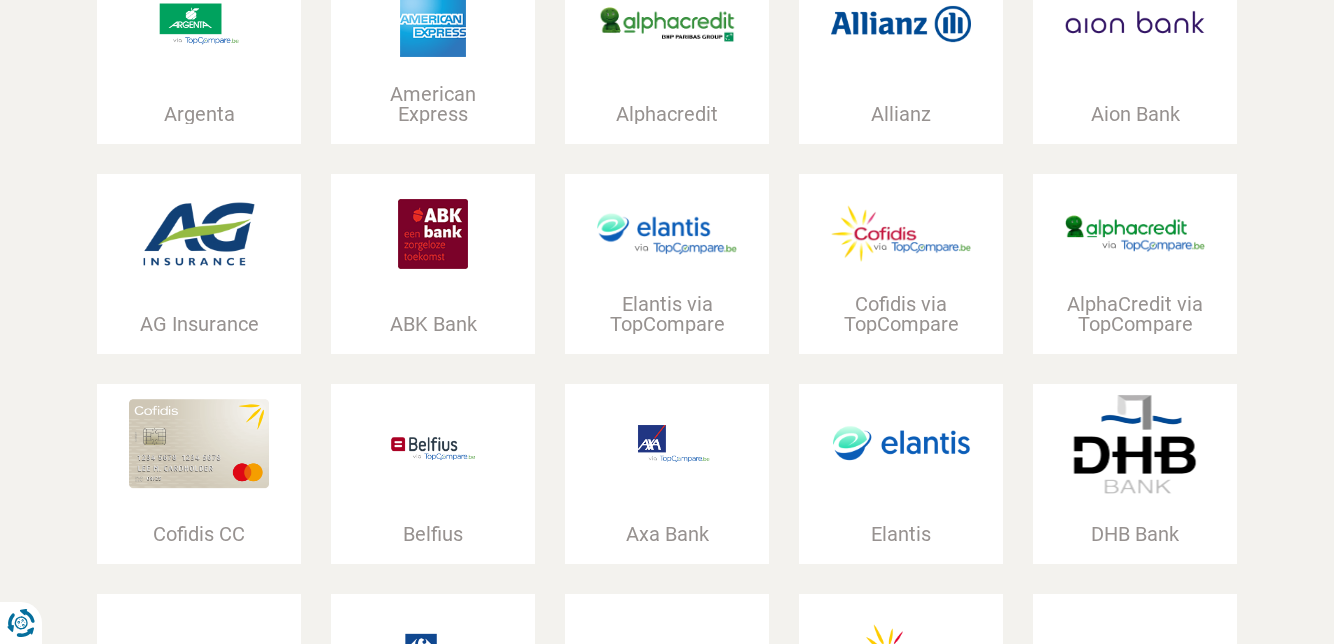 click on "Elantis" at bounding box center [901, 474] 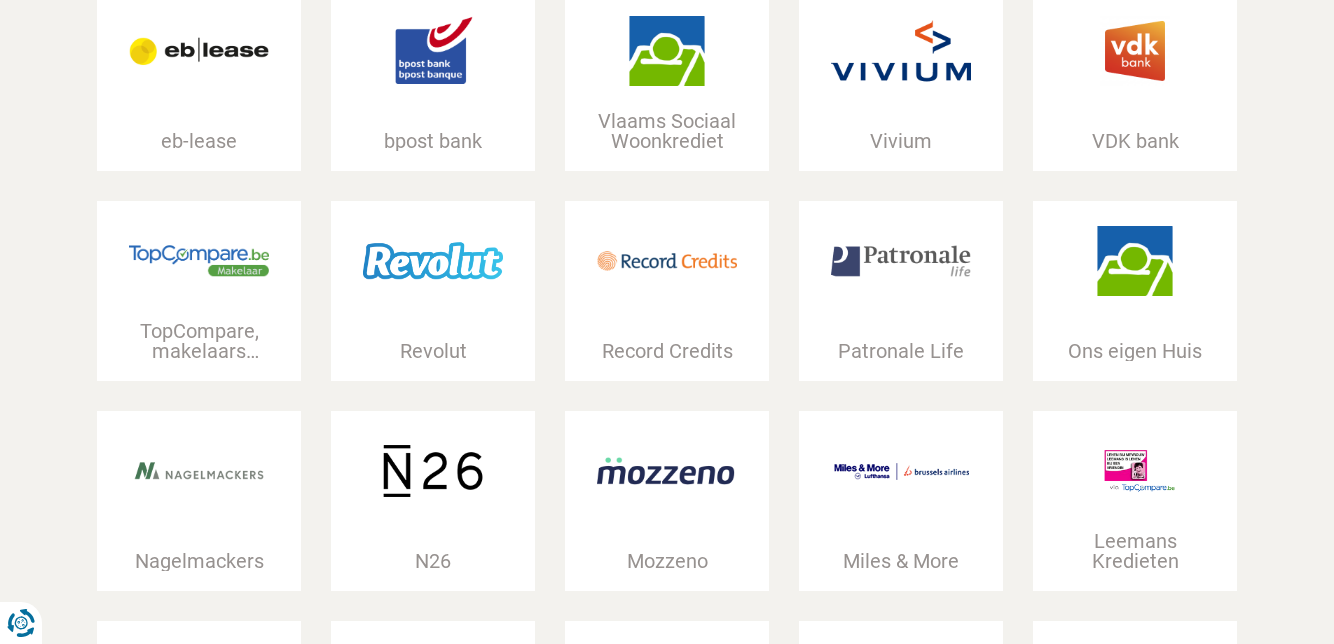 scroll, scrollTop: 370, scrollLeft: 0, axis: vertical 